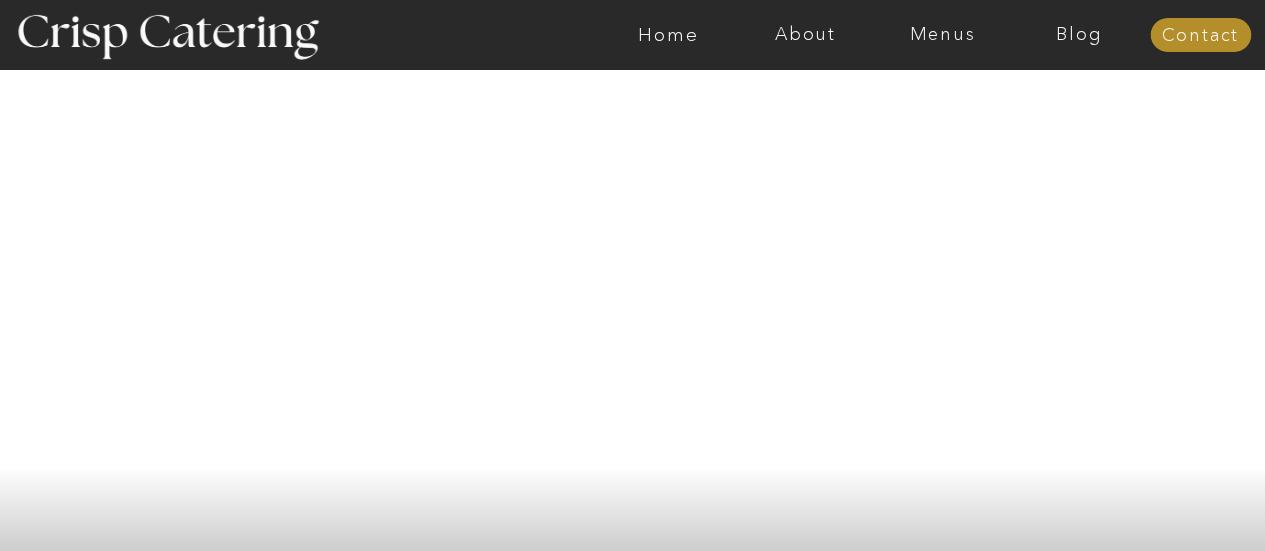 scroll, scrollTop: 0, scrollLeft: 0, axis: both 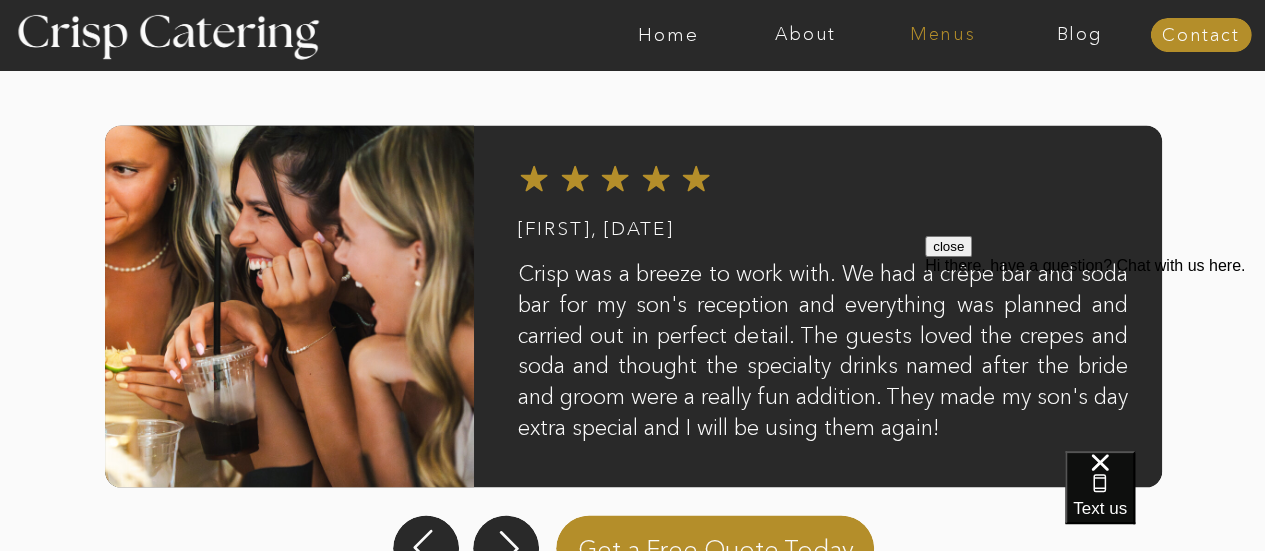 click on "Menus" at bounding box center [942, 35] 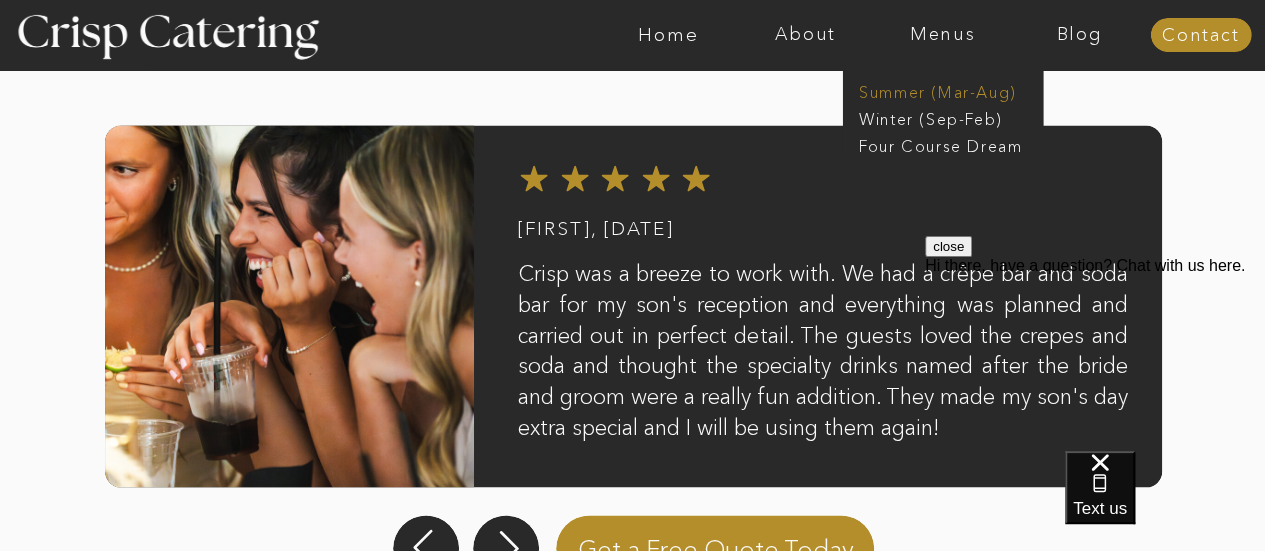 click on "[SEASON] ([MONTH]-[MONTH])" at bounding box center [948, 90] 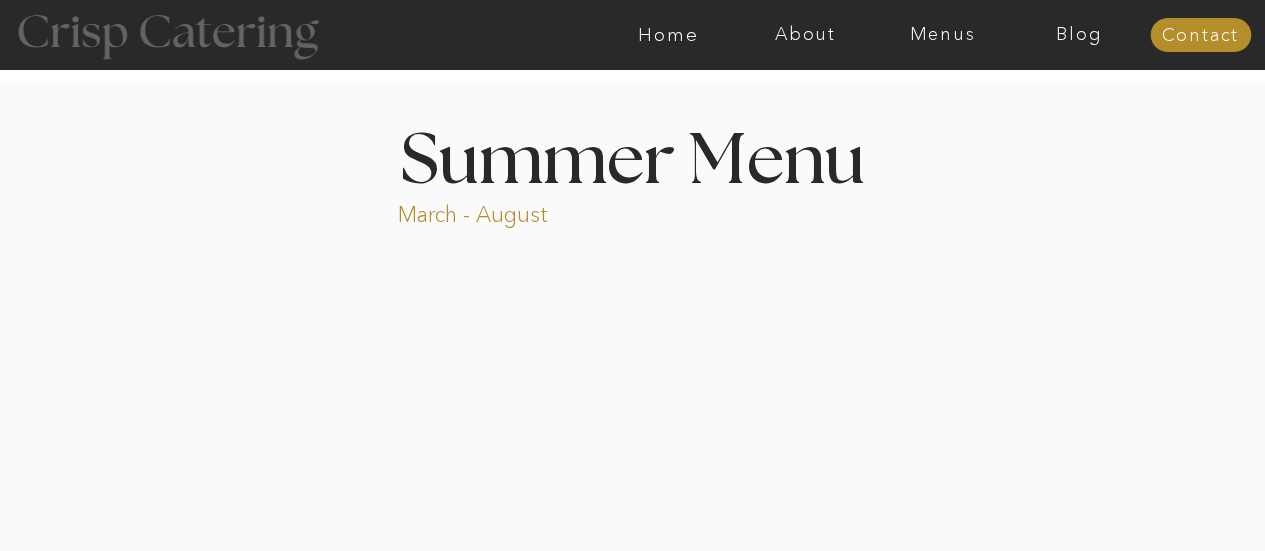 scroll, scrollTop: 0, scrollLeft: 0, axis: both 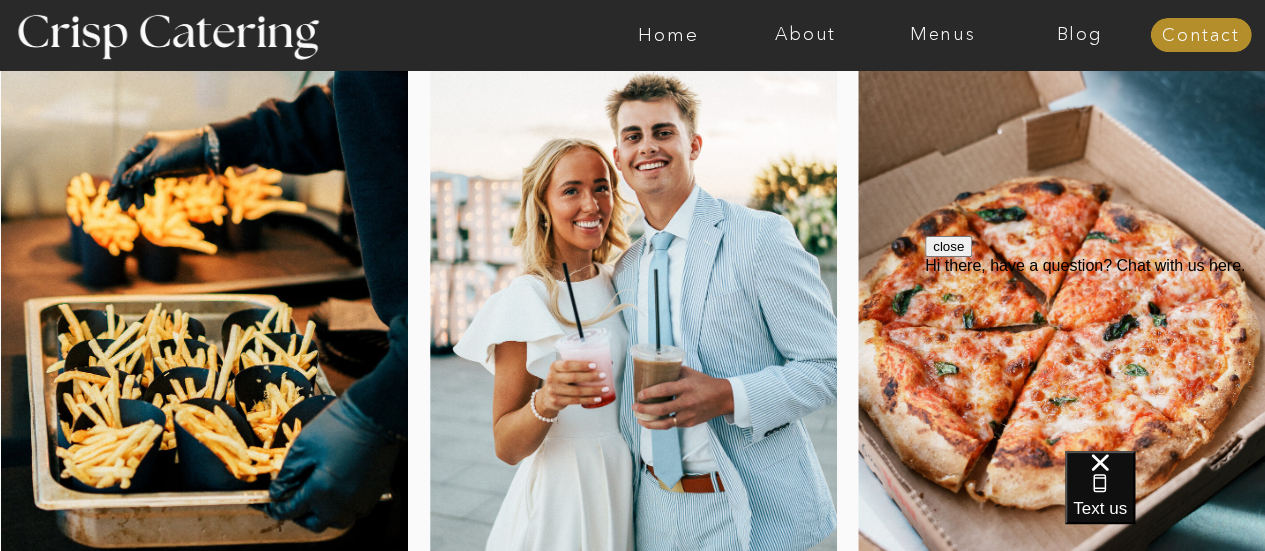 click on "close" at bounding box center (948, 246) 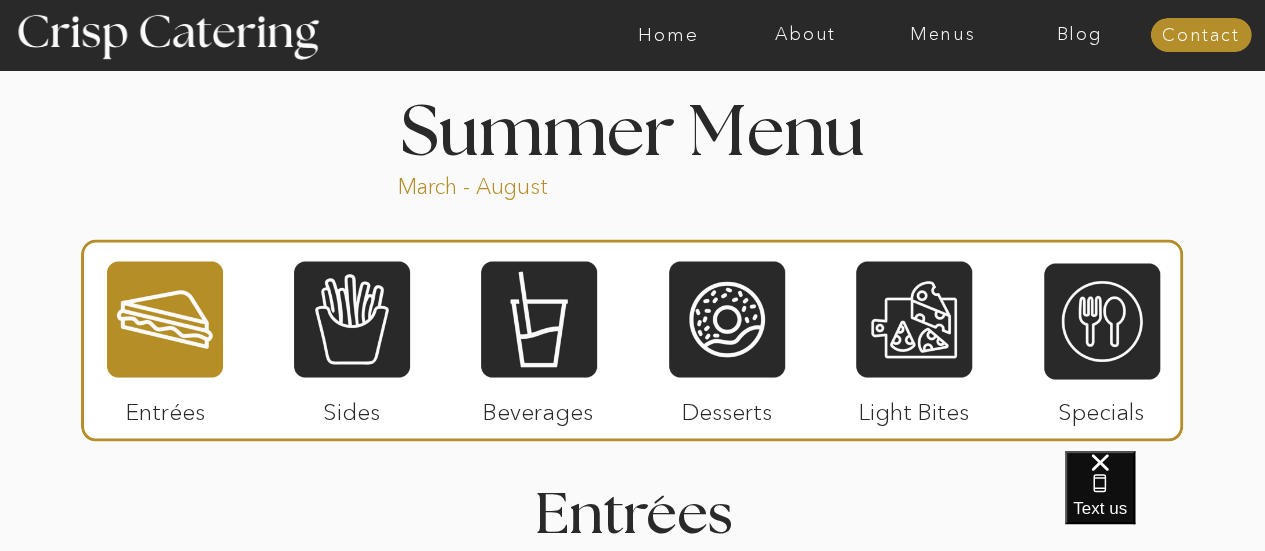 scroll, scrollTop: 1647, scrollLeft: 0, axis: vertical 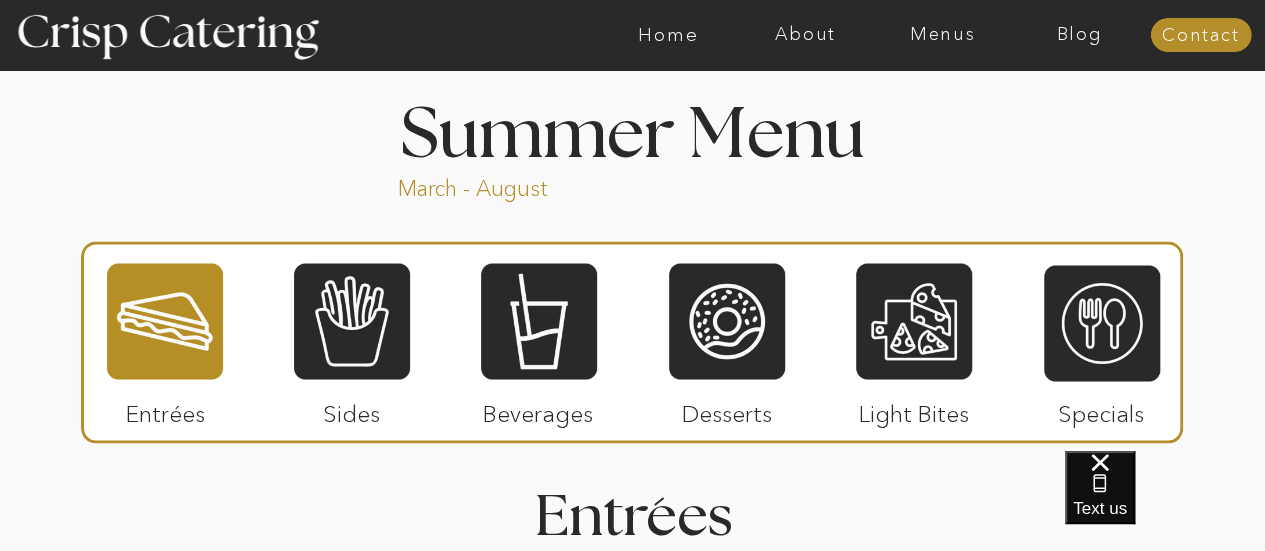 click at bounding box center [165, 321] 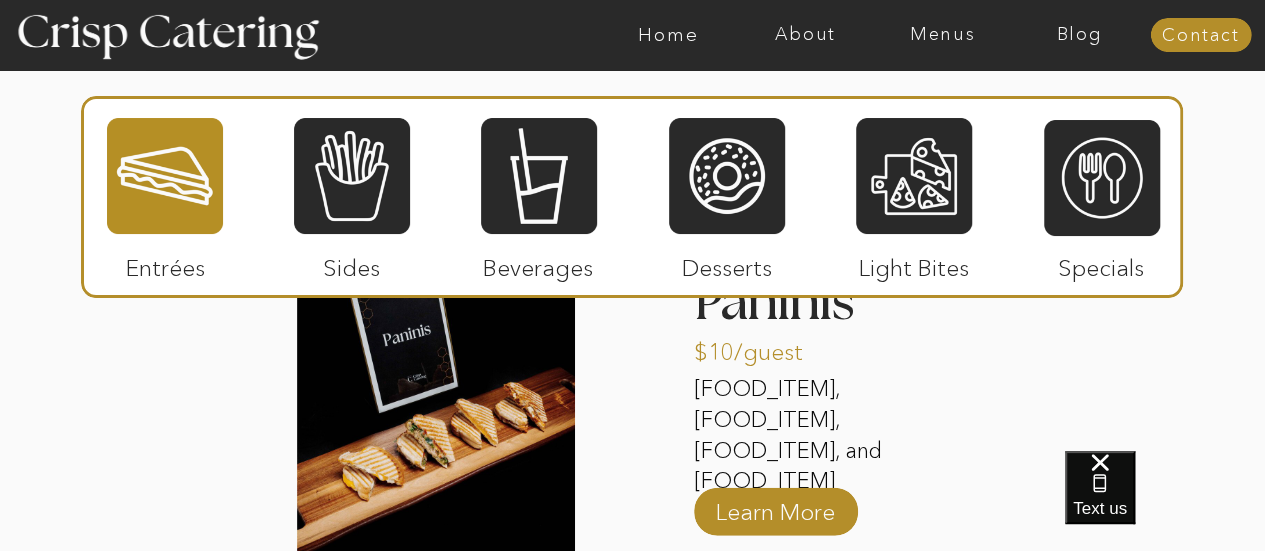 scroll, scrollTop: 2047, scrollLeft: 0, axis: vertical 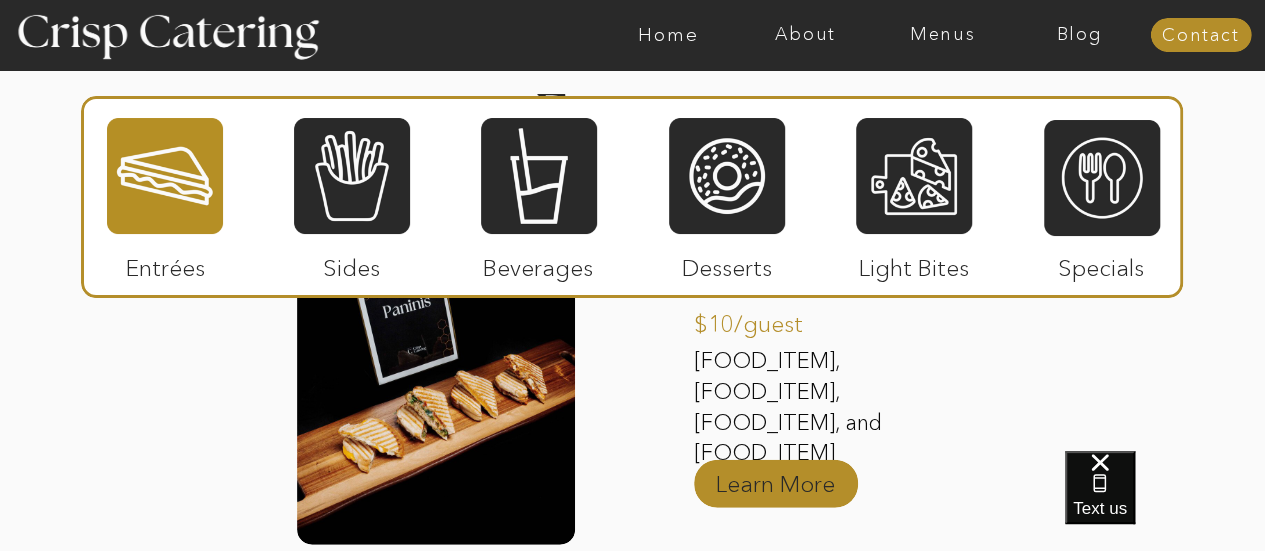 click on "Learn More" at bounding box center [775, 479] 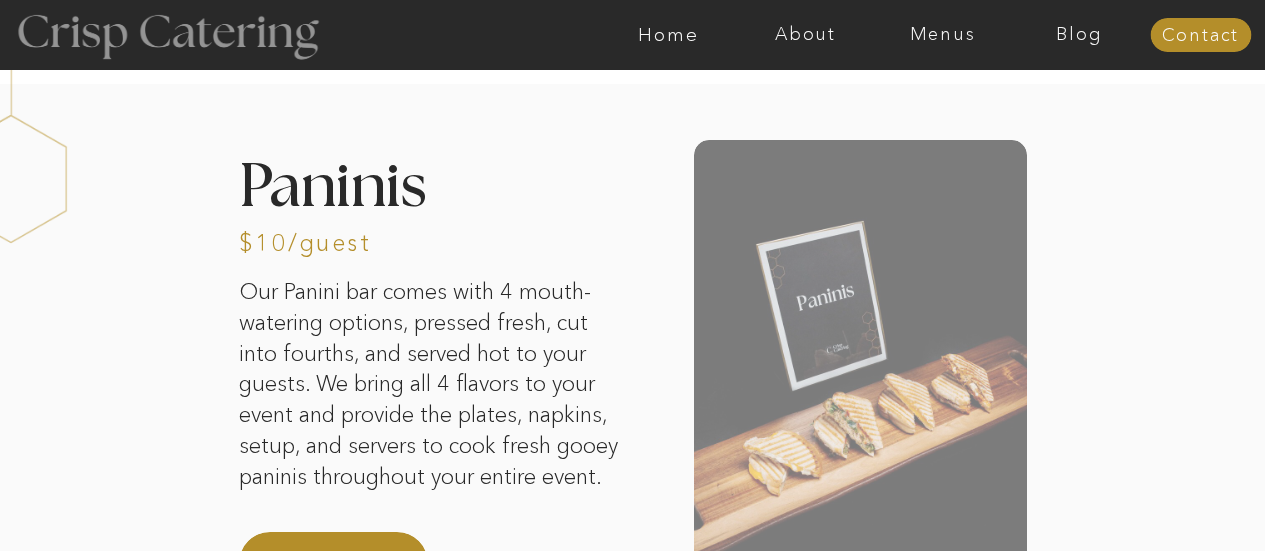 scroll, scrollTop: 0, scrollLeft: 0, axis: both 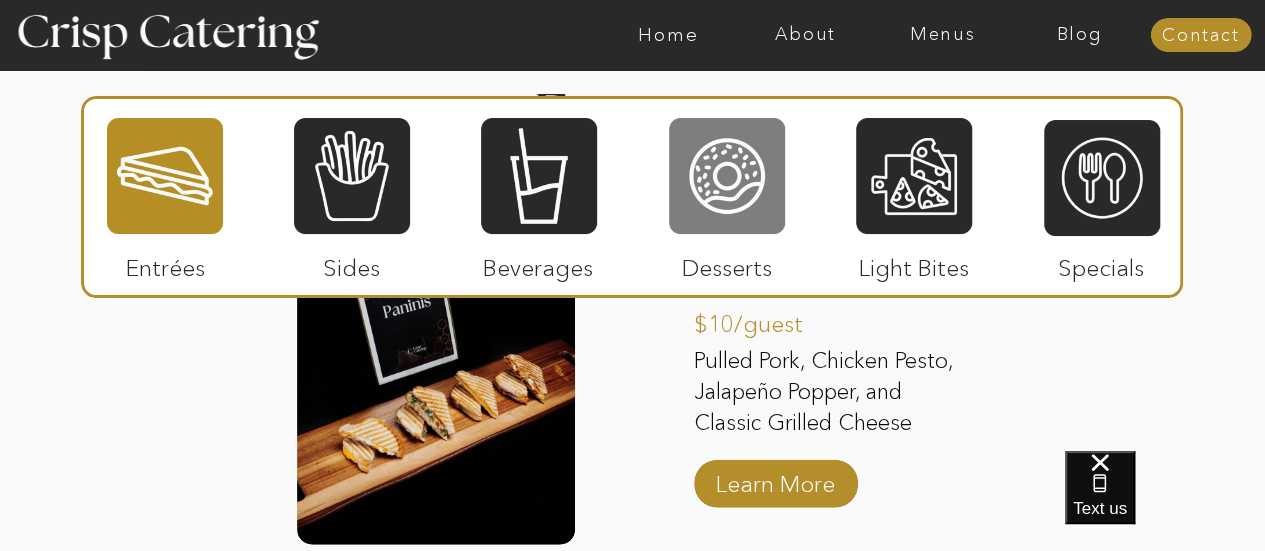 click at bounding box center [727, 176] 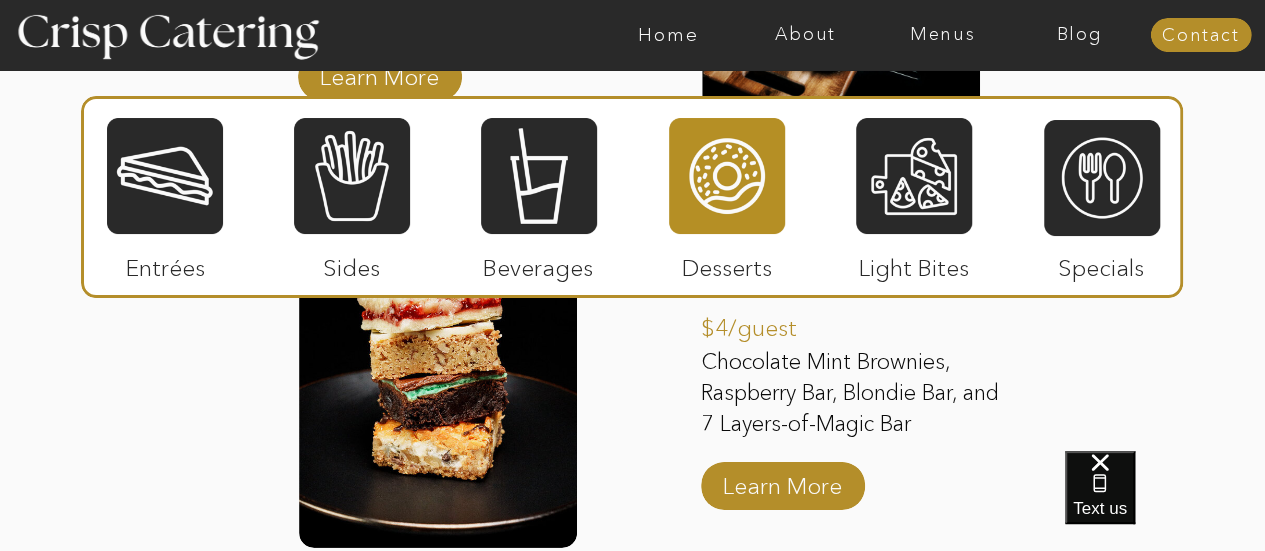 scroll, scrollTop: 2866, scrollLeft: 0, axis: vertical 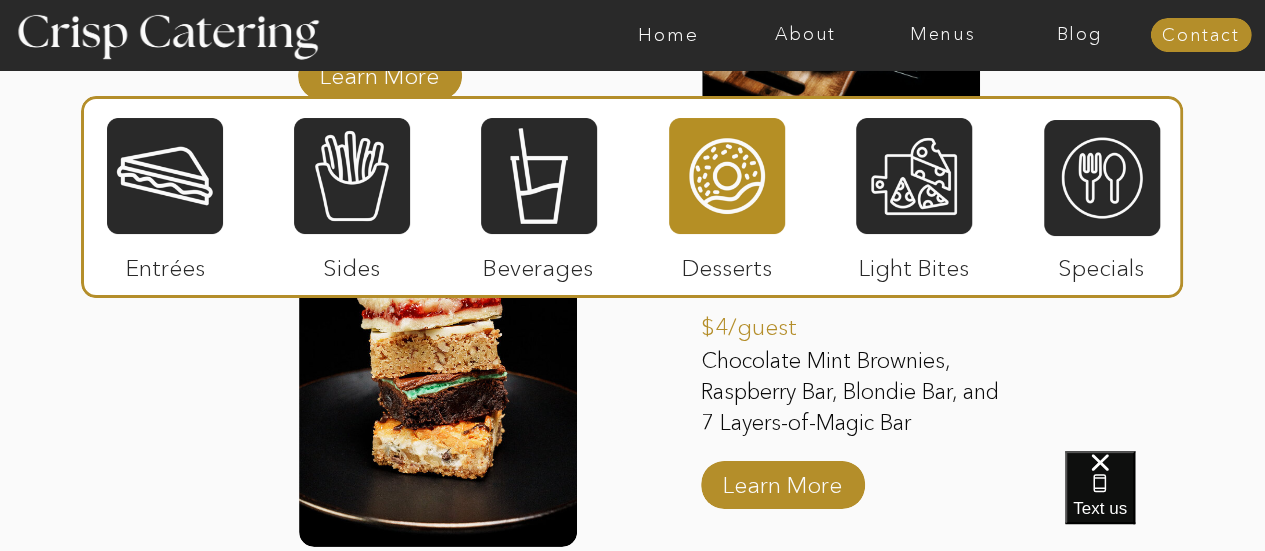 click on "About Home Menus Contact Blog About Crisp Crisp Cares Reviews faq About Home Menus Contact Blog Winter (Sep-Feb) Summer (Mar-Aug) About Home Menus Contact Blog Four Course Dream March - August Summer Menu Step by Step 1 2 3 4 5 Welcome to Crisp We're so glad you're here! Contact us via text, phone, email, or by filling out our contact form! We'll be in touch within 12 hours. The Choice is yours Take a look at our menu and let us know the items you'd like us to cater, and we'll send you a quote. (And just between us, the paninis and fries are to die for.) Step 1 Confirm & reserve Happy with the quote? Great! Sign the contract and pay the 50% deposit to reserve your event. Now you're officially on our calendar. Step 3 Two weeks before About two weeks before your event, we'll check in with a call to finalize everything including guest count, menu, and timing to make sure we're all set for the big day. Step 4 The big day Step 5 Step 2 1 2 The big day Step 5 two weeks before Step 4 confirm & reserve Step 3 Step 2" at bounding box center (632, -360) 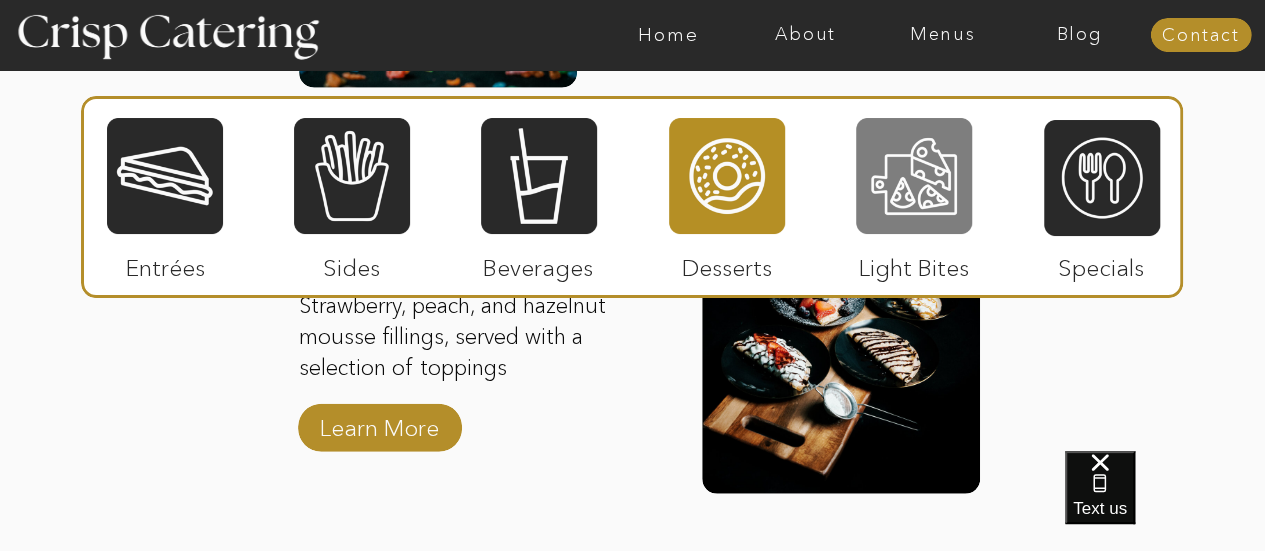 scroll, scrollTop: 2508, scrollLeft: 0, axis: vertical 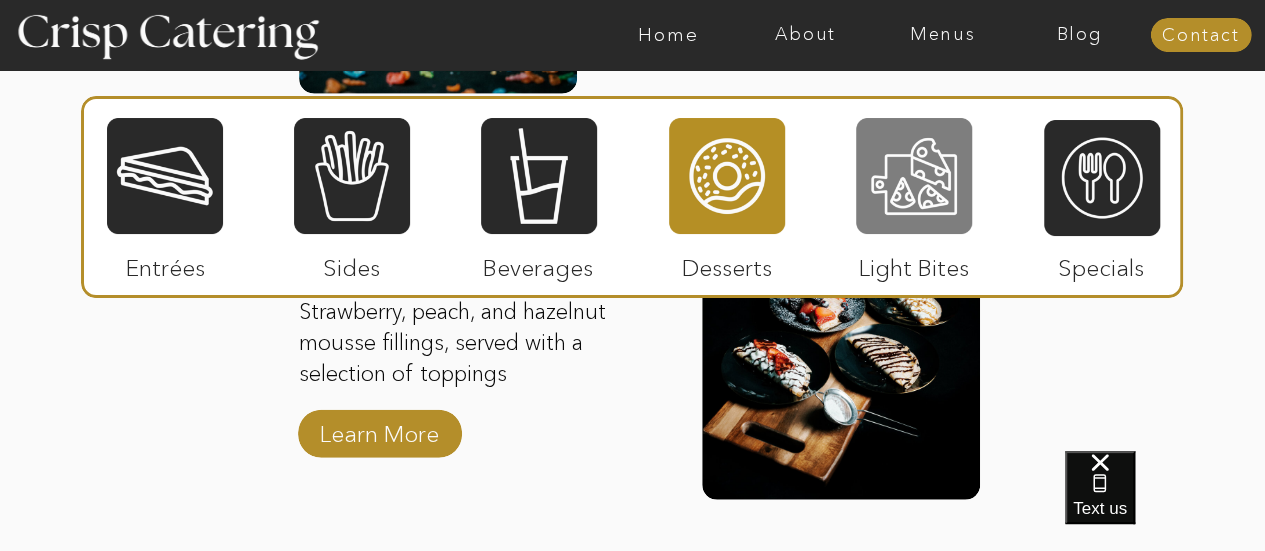 click at bounding box center [914, 176] 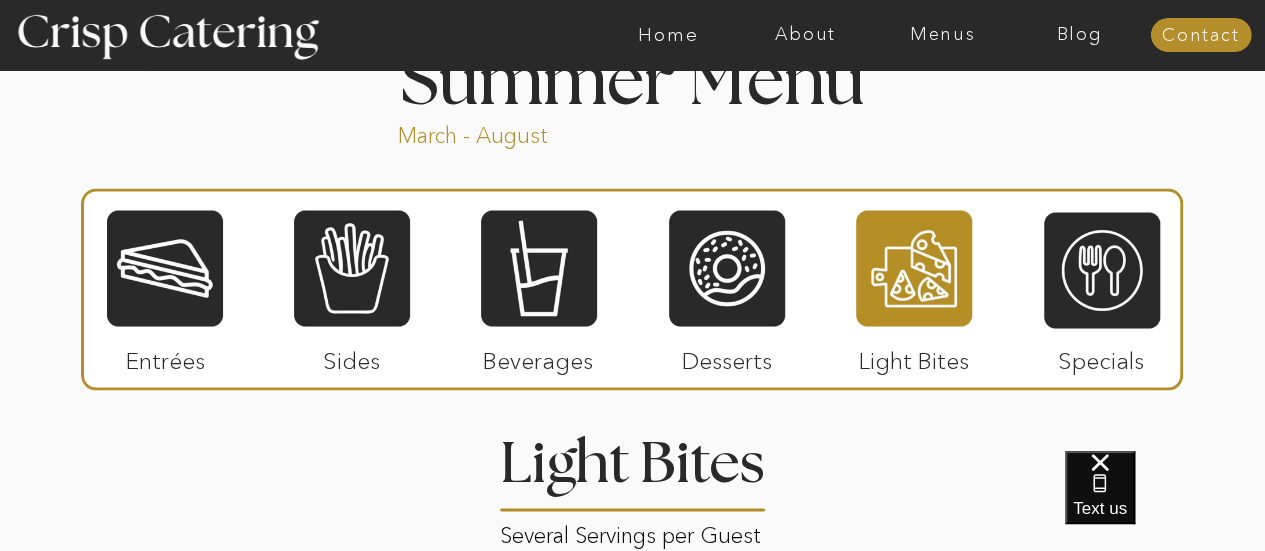 scroll, scrollTop: 1713, scrollLeft: 0, axis: vertical 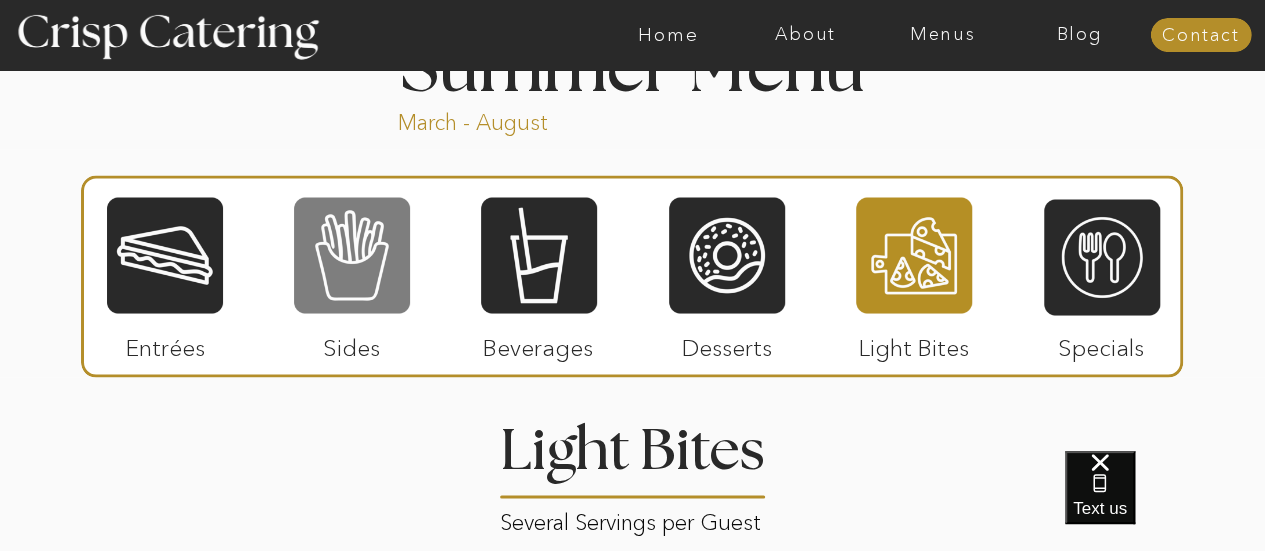 click at bounding box center (352, 255) 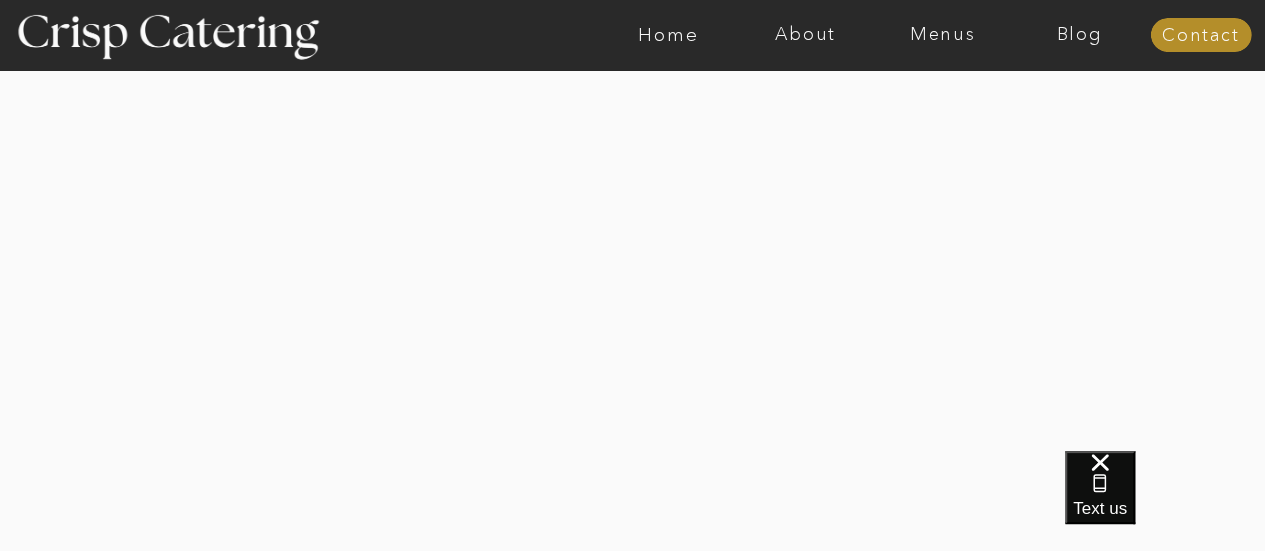 scroll, scrollTop: 0, scrollLeft: 0, axis: both 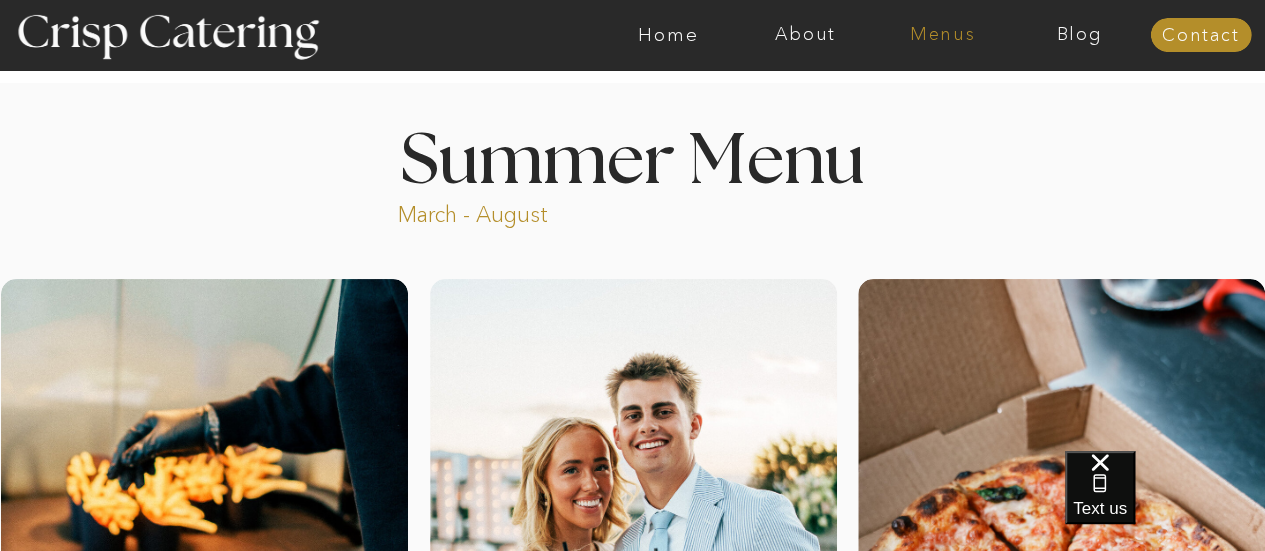click on "Menus" at bounding box center [942, 35] 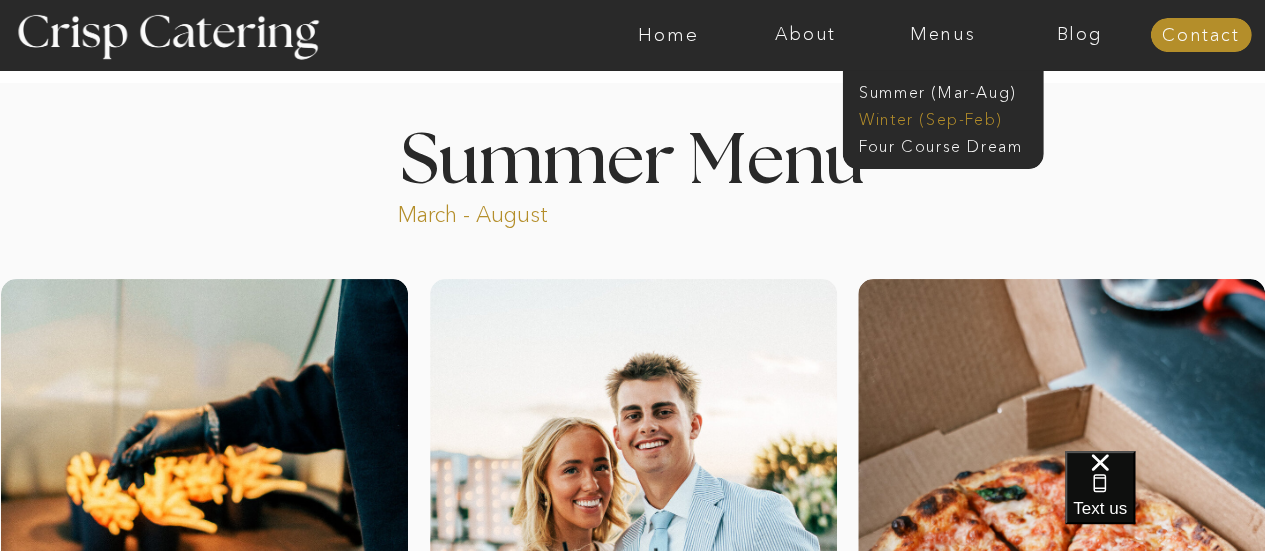 click on "Winter (Sep-Feb)" at bounding box center (941, 117) 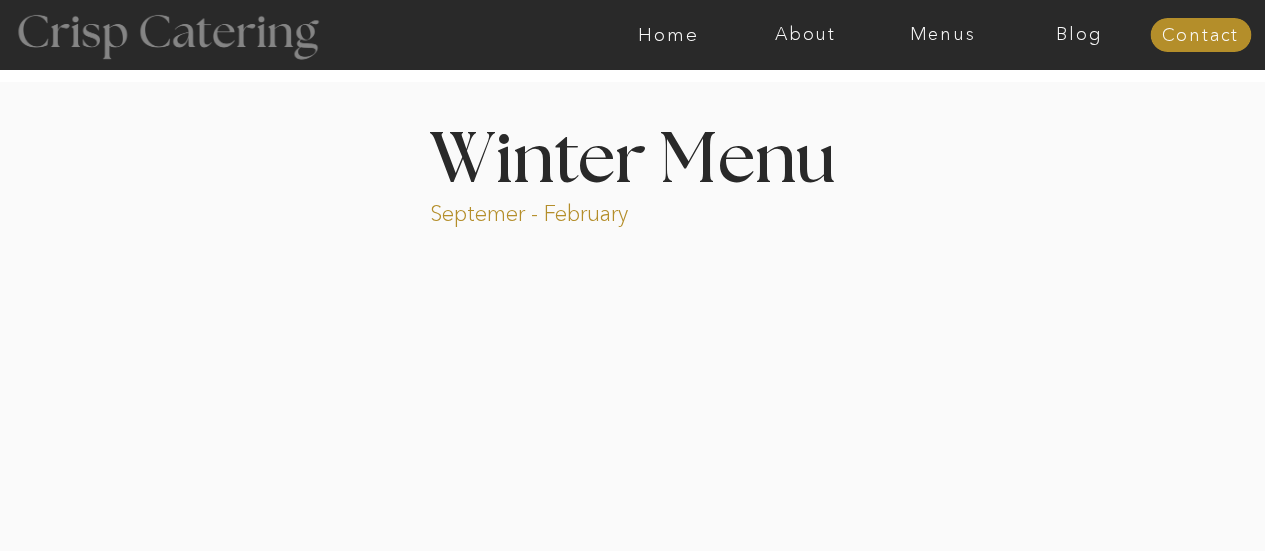 scroll, scrollTop: 0, scrollLeft: 0, axis: both 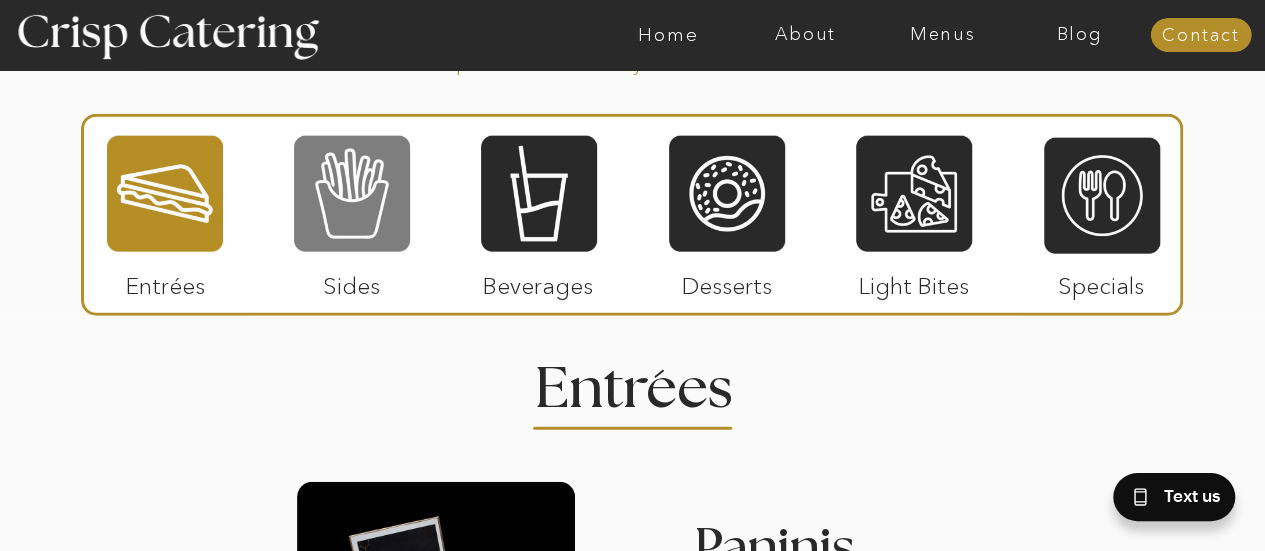 click at bounding box center (352, 194) 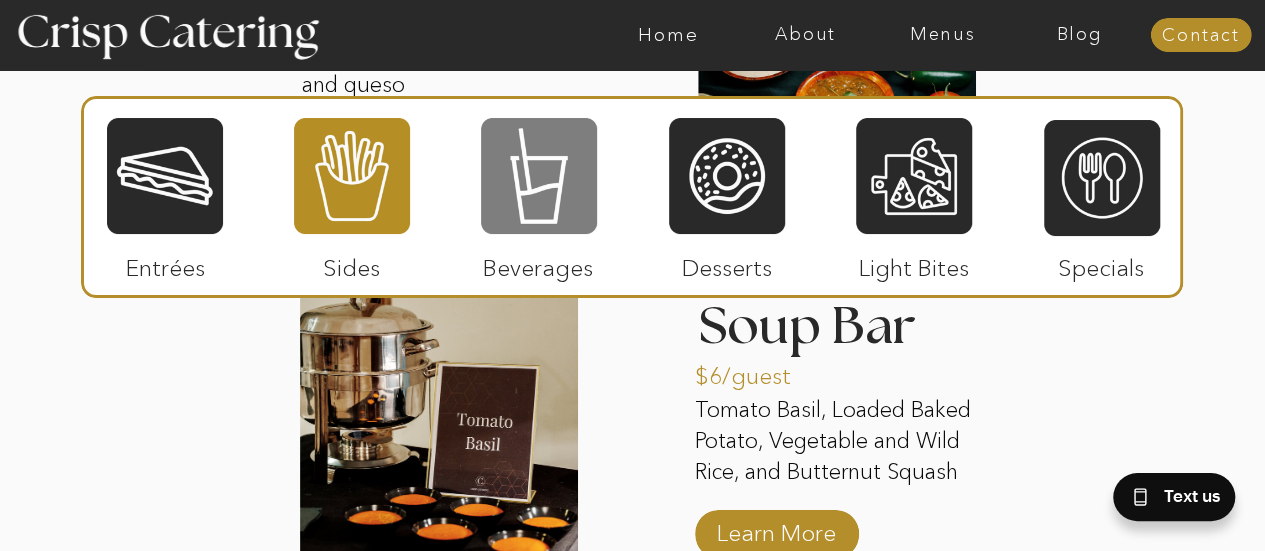 scroll, scrollTop: 3708, scrollLeft: 0, axis: vertical 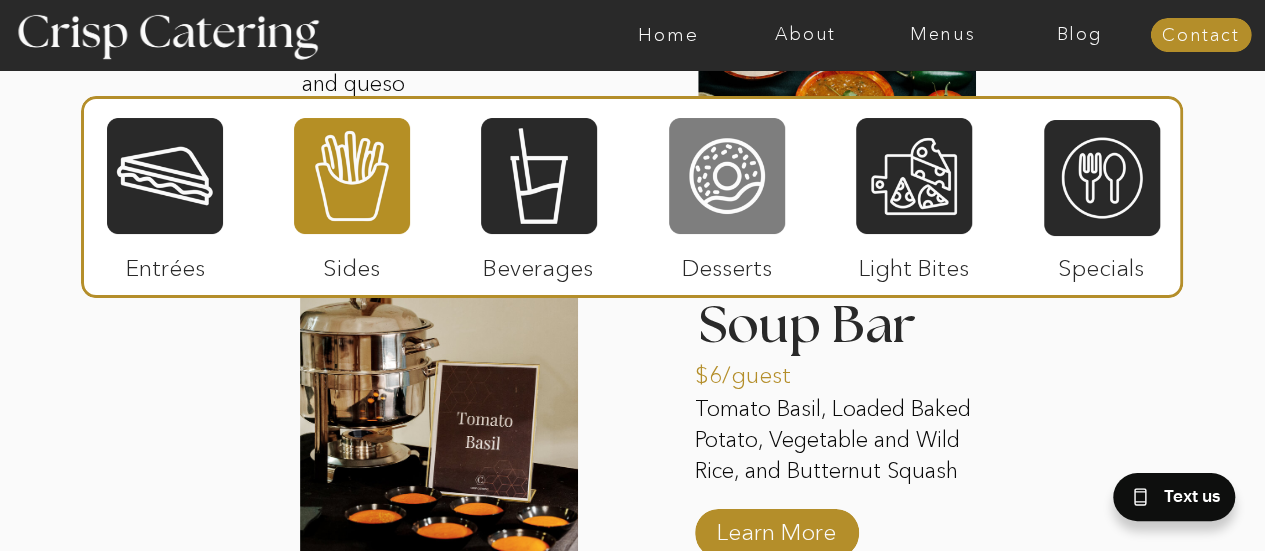 click at bounding box center [727, 176] 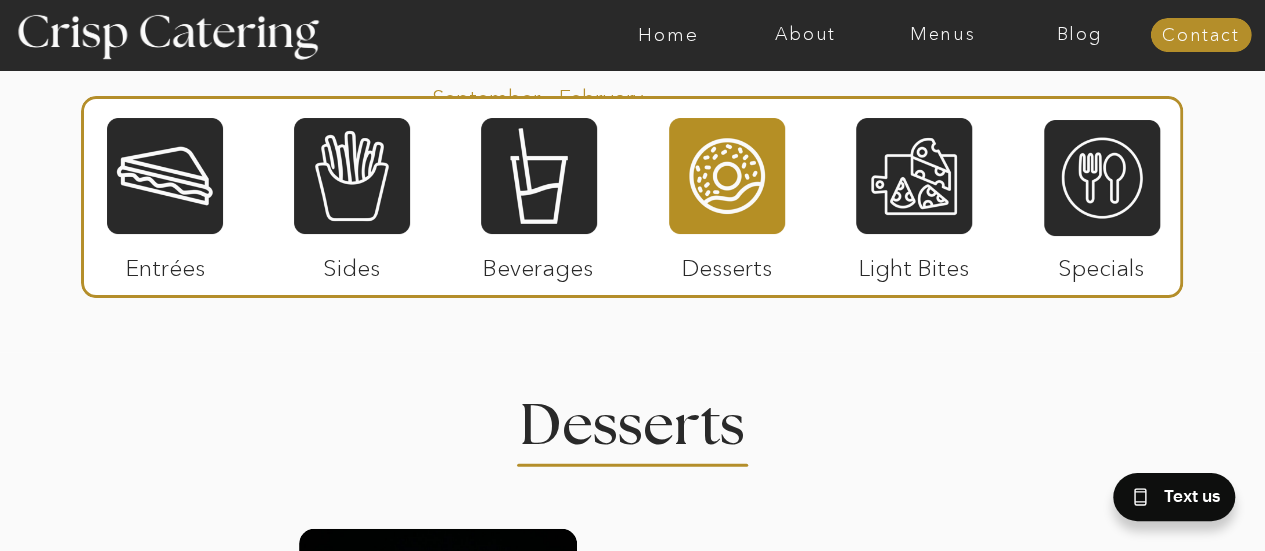 scroll, scrollTop: 2354, scrollLeft: 0, axis: vertical 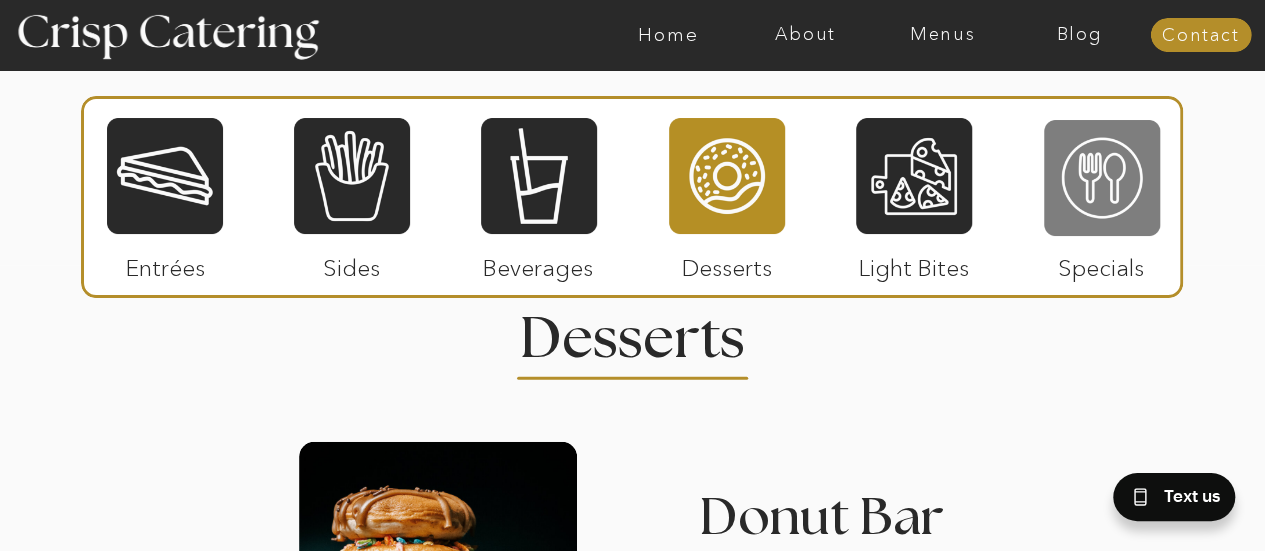 click at bounding box center (1102, 178) 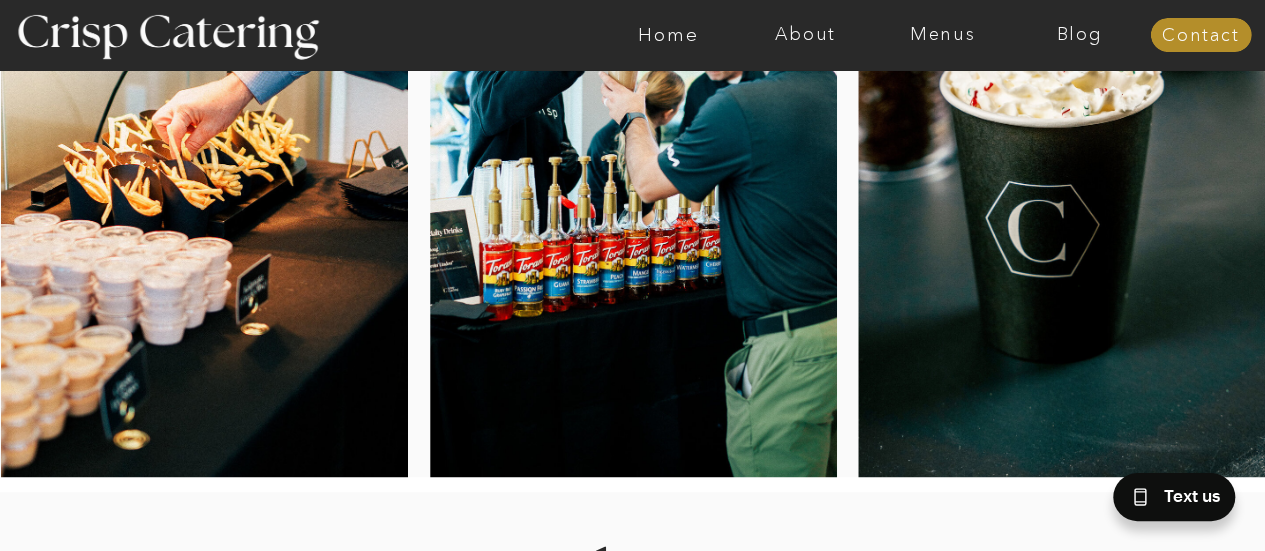 scroll, scrollTop: 424, scrollLeft: 0, axis: vertical 